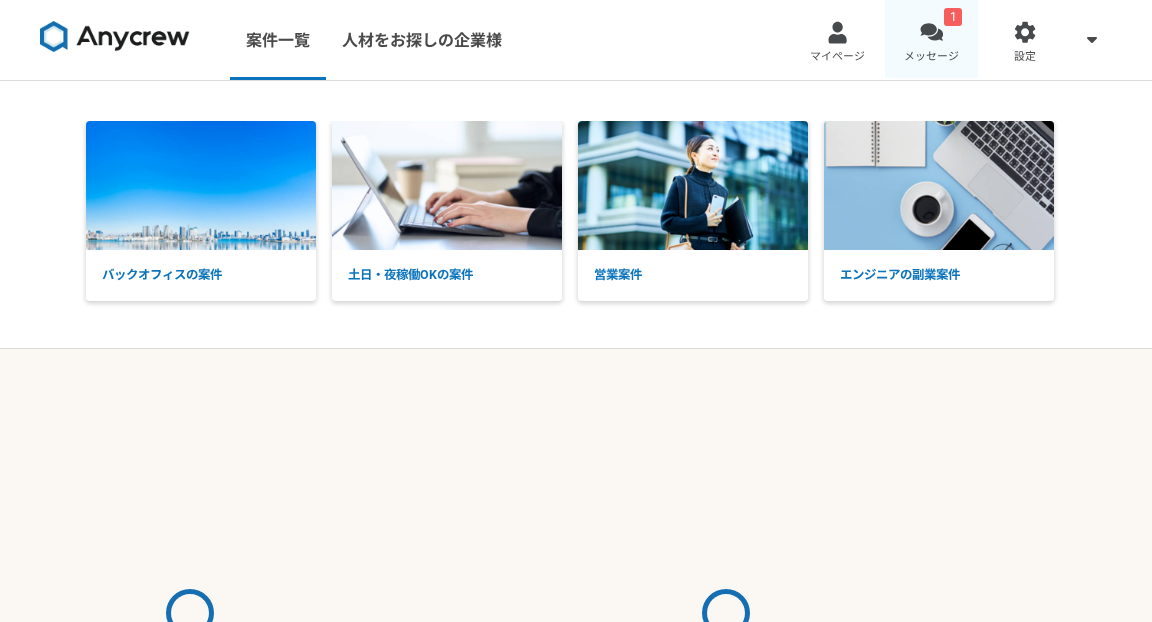 scroll, scrollTop: 0, scrollLeft: 0, axis: both 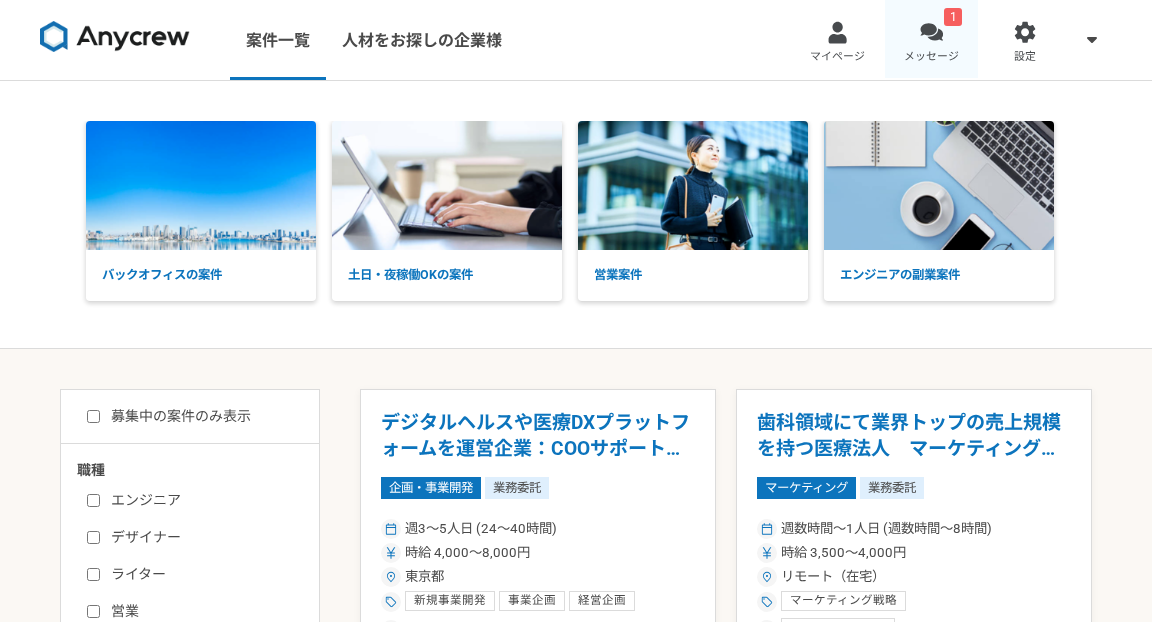 click at bounding box center (931, 32) 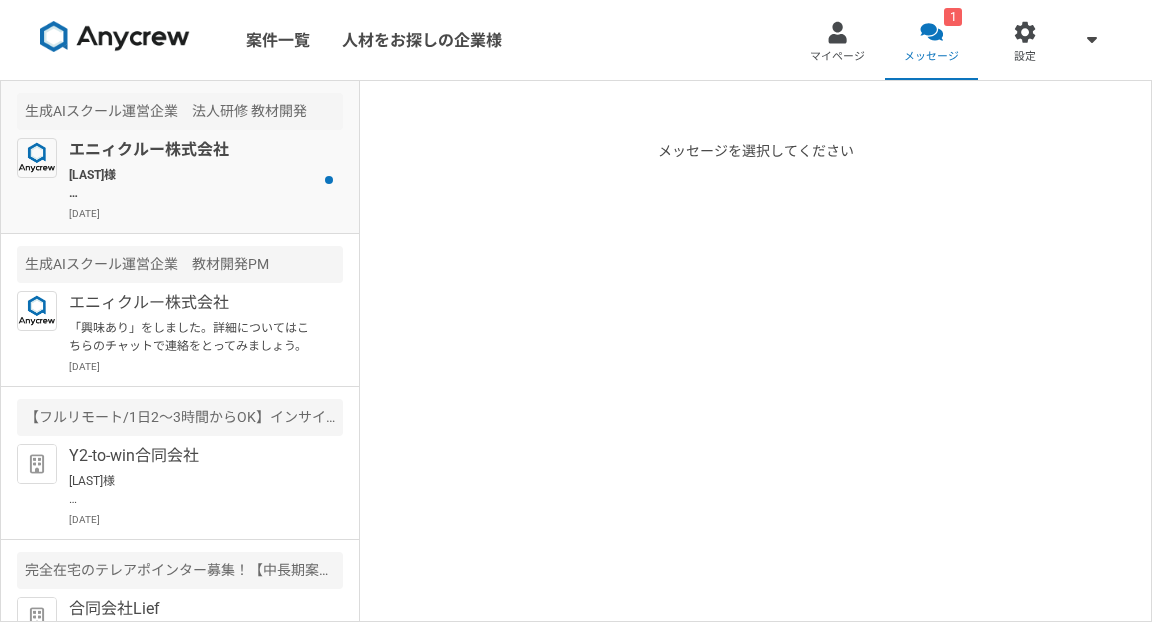click on "[LAST]様
ご予定いかがでしょうか。
できれば来週中に面談の設定ができればと思っておりますすが、お盆期間でご調整難しいでしょうか？
来週に限らず、可能な日程をご提示いただければと思いますので、再来週以降のご予定も併せてご連絡いただければと思います。
よろしくお願いいたします。" at bounding box center (192, 184) 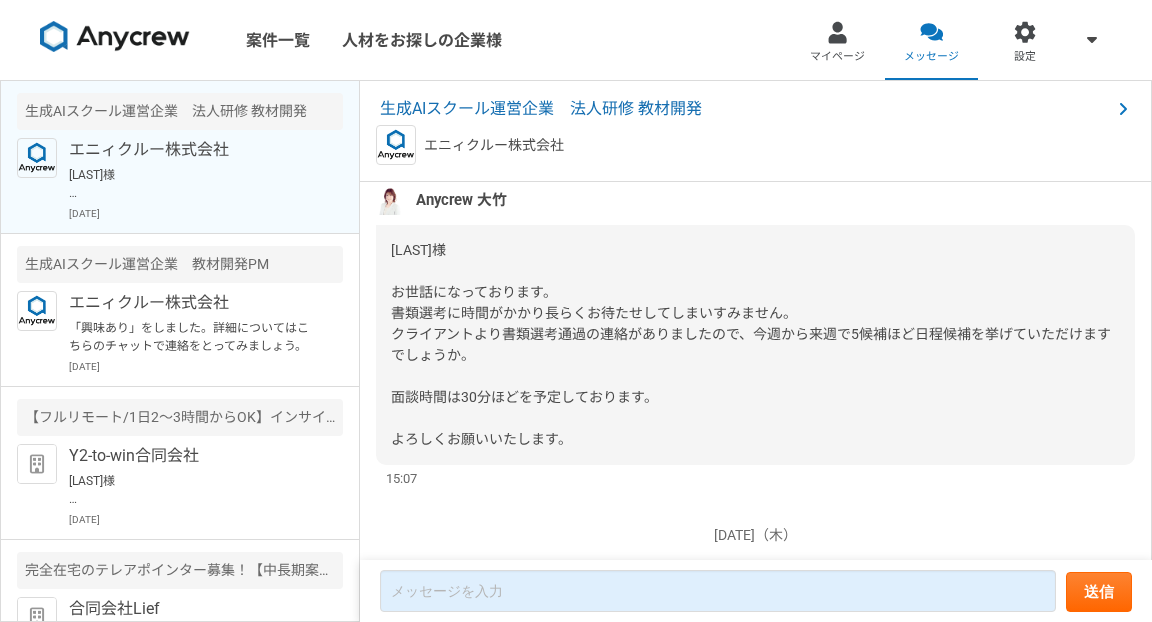 scroll, scrollTop: 2987, scrollLeft: 0, axis: vertical 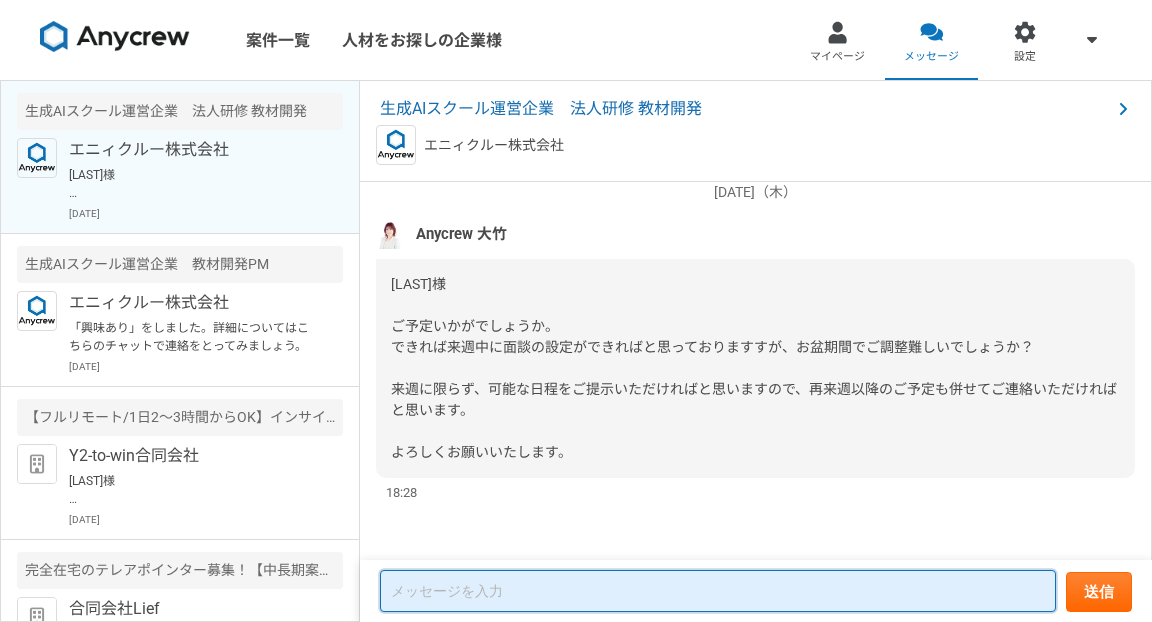 click at bounding box center (718, 591) 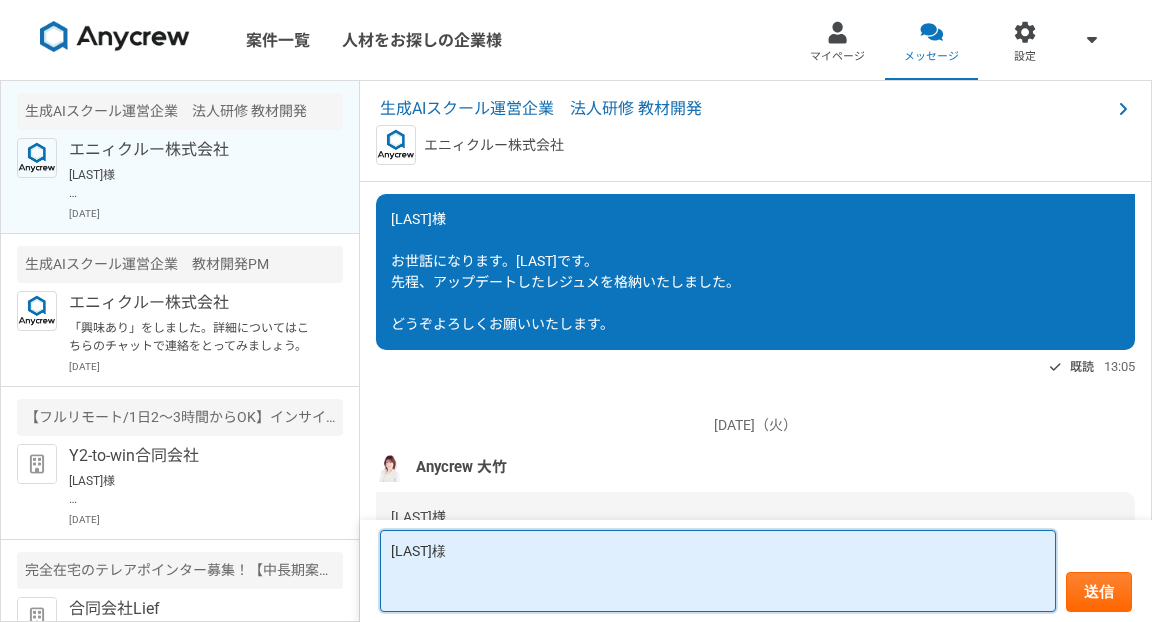 scroll, scrollTop: 2044, scrollLeft: 0, axis: vertical 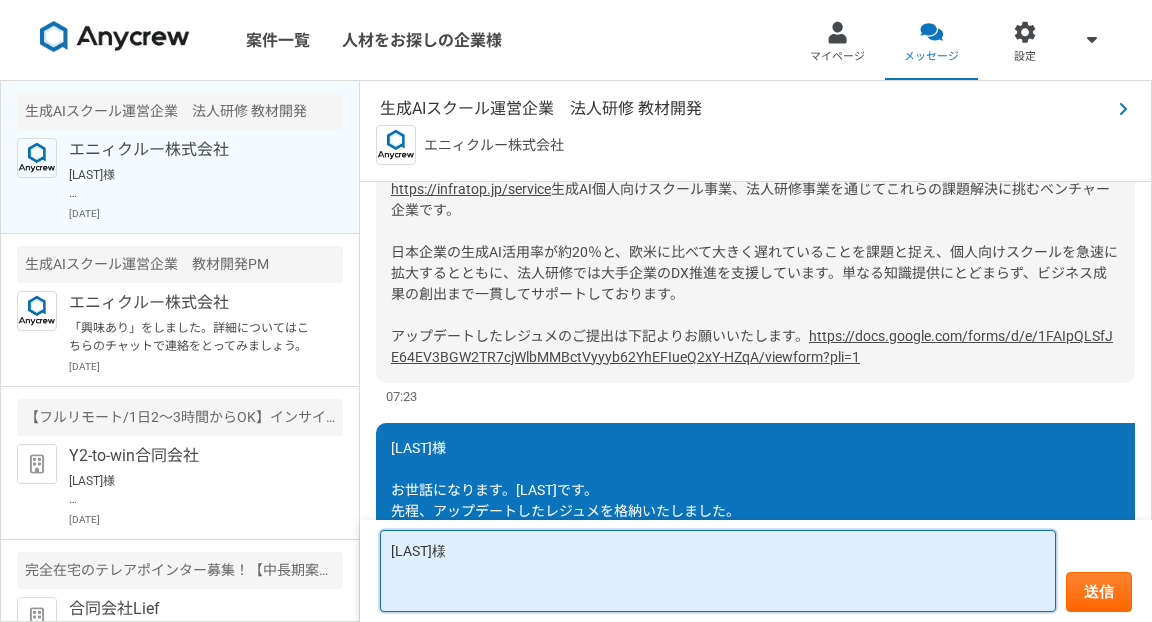 type on "[LAST]様" 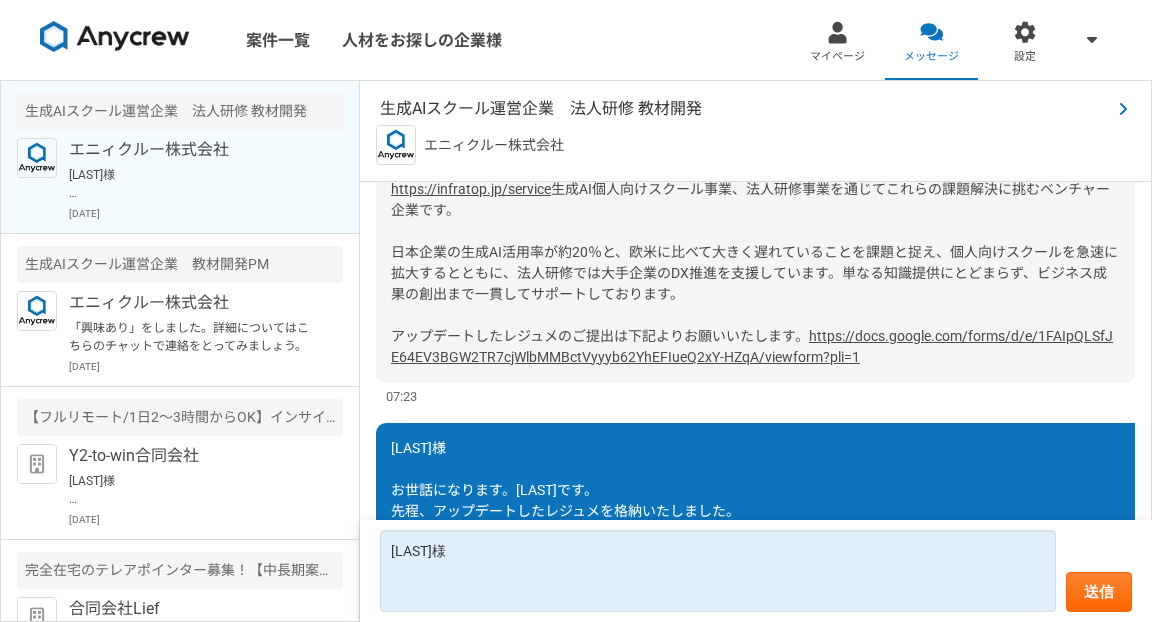click on "生成AIスクール運営企業　法人研修 教材開発" at bounding box center [745, 109] 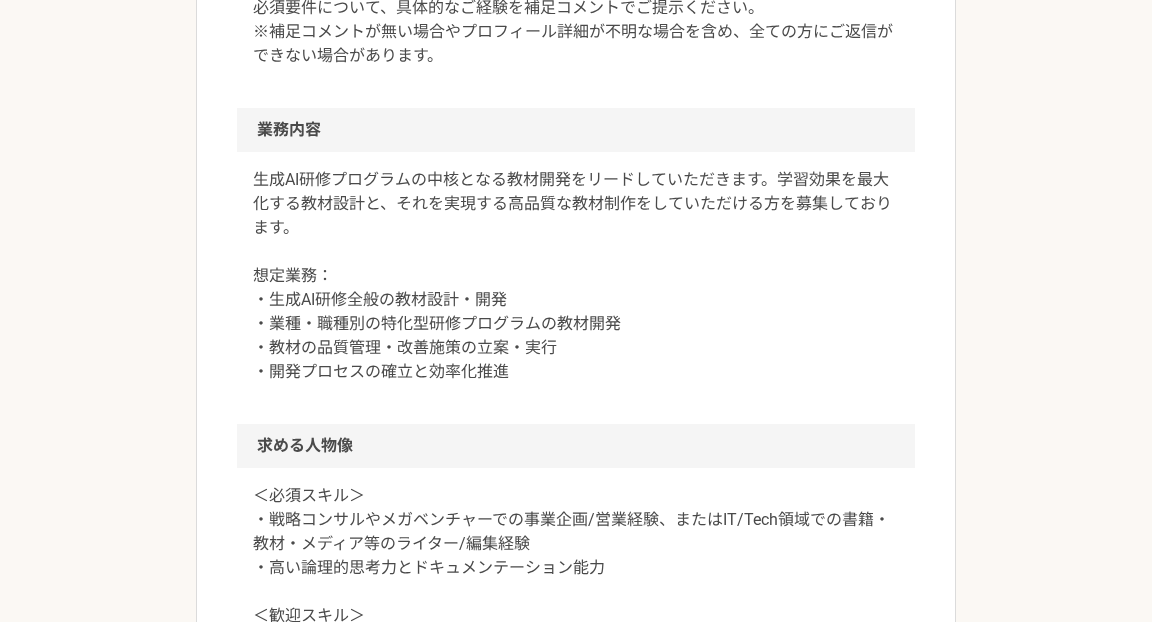 scroll, scrollTop: 1199, scrollLeft: 0, axis: vertical 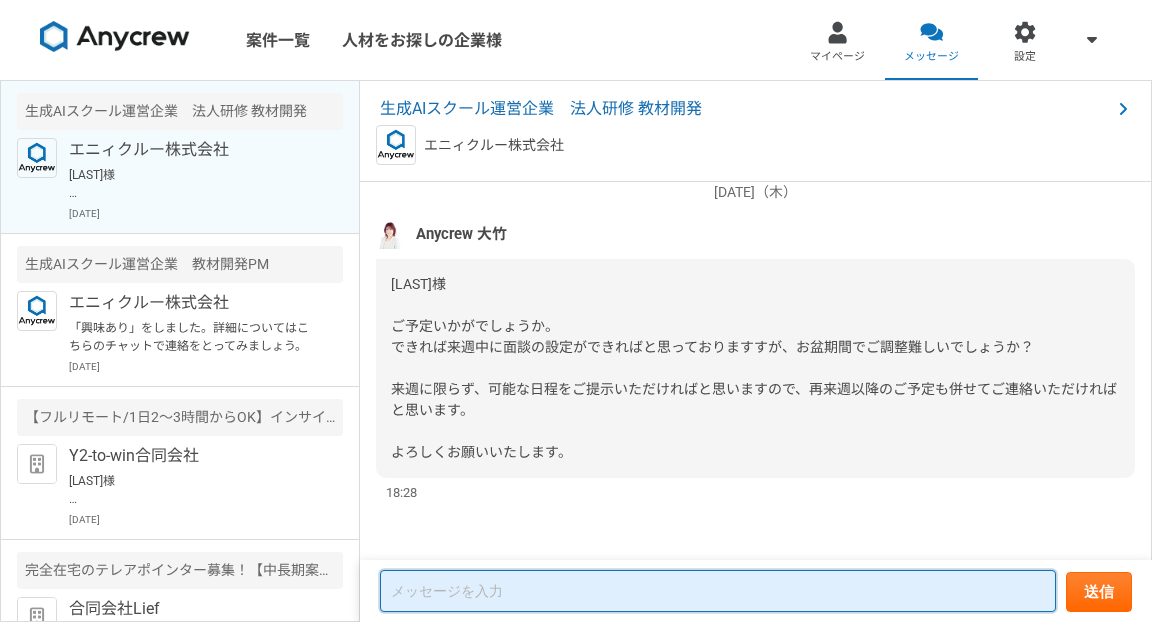 click at bounding box center [718, 591] 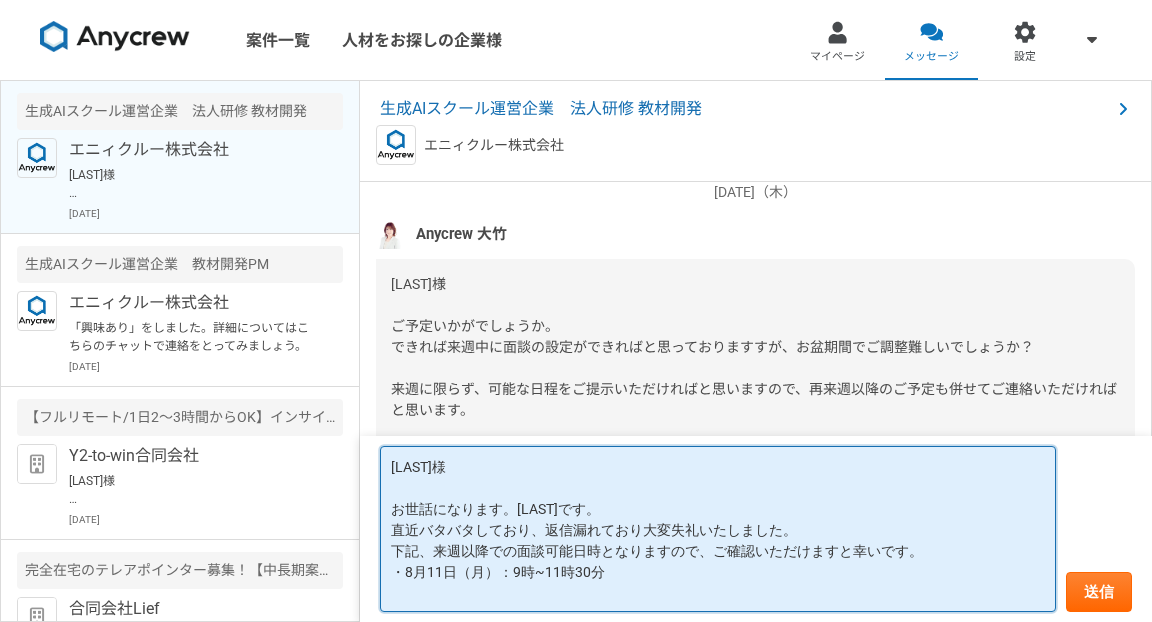 drag, startPoint x: 607, startPoint y: 571, endPoint x: 390, endPoint y: 566, distance: 217.0576 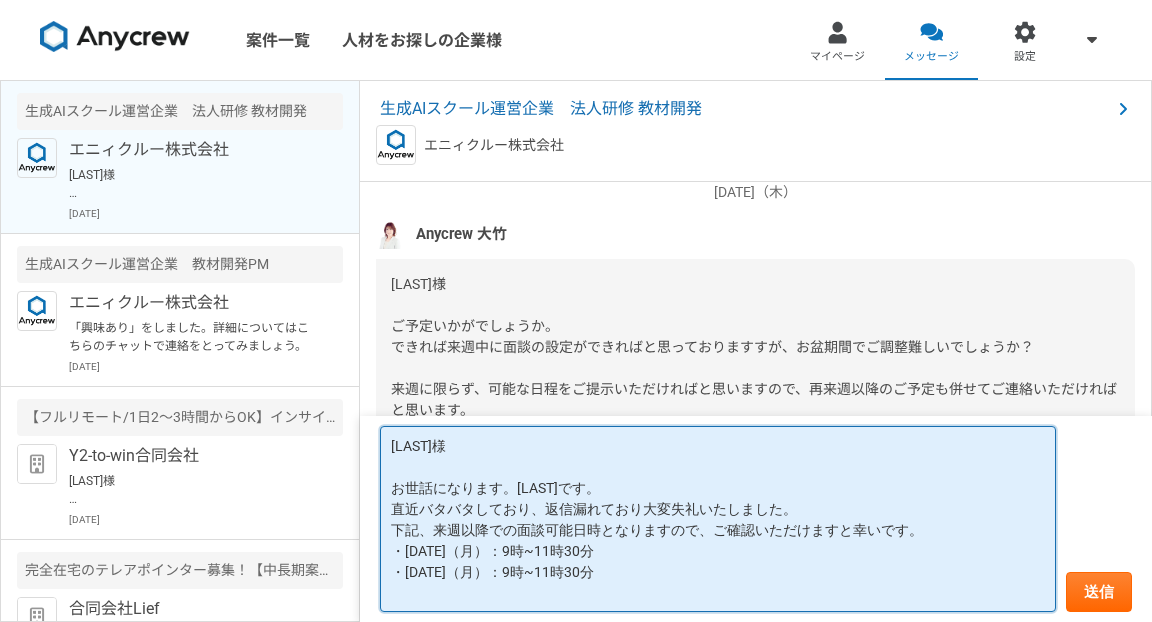 paste on "・[DATE]（月）：[TIME]~[TIME]" 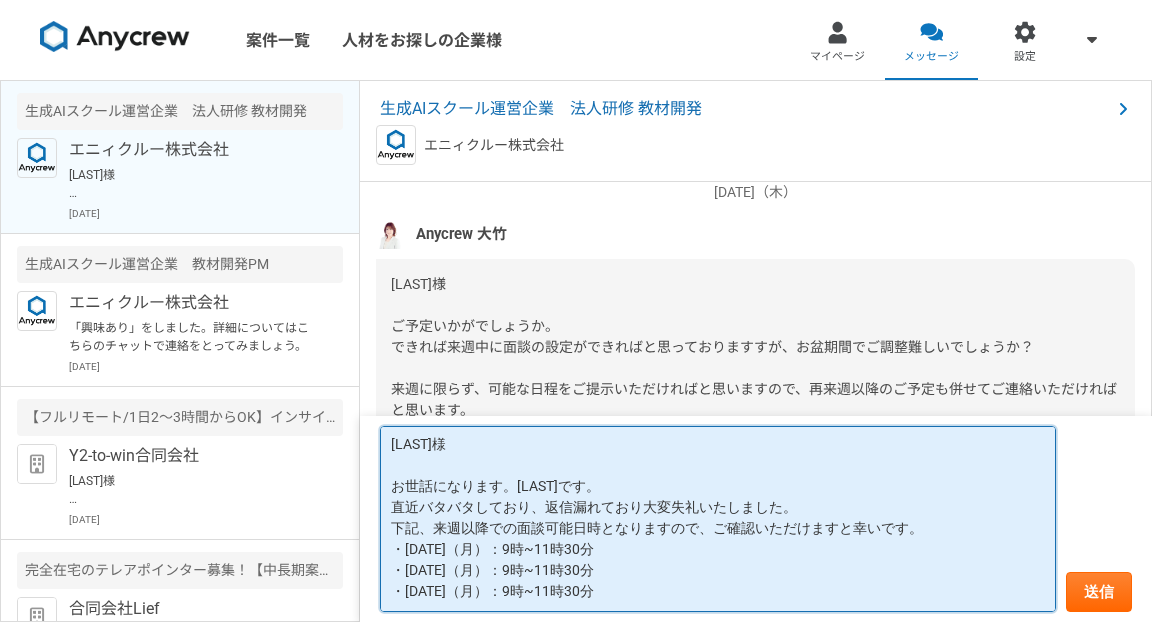 paste on "・[DATE]（月）：[TIME]~[TIME]" 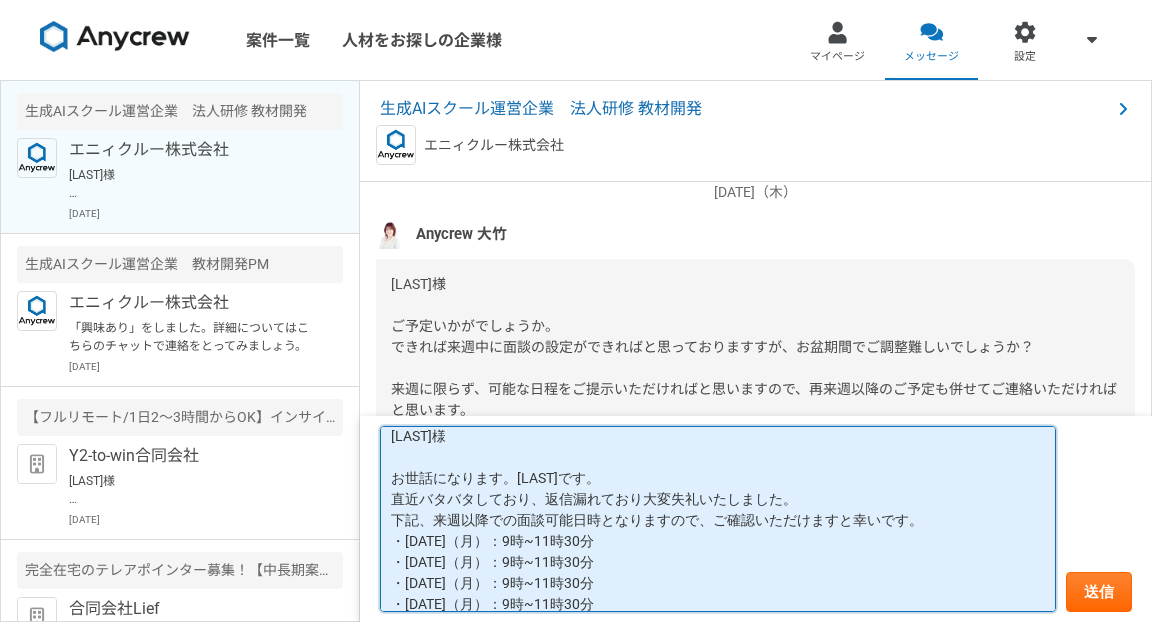 scroll, scrollTop: 32, scrollLeft: 0, axis: vertical 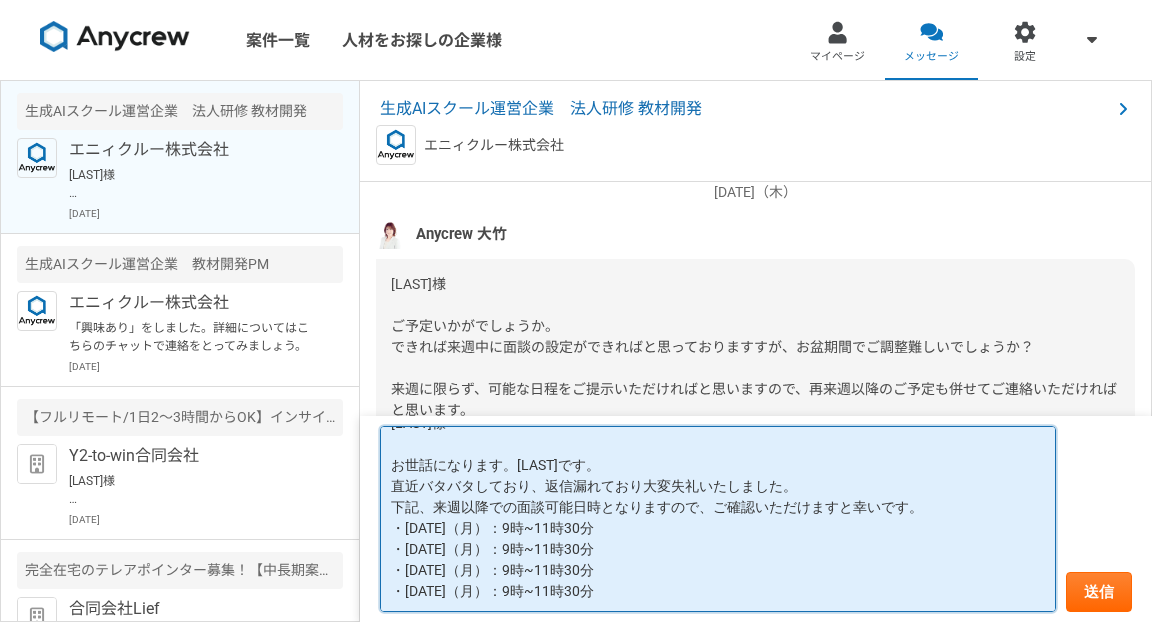 paste on "・[DATE]（月）：[TIME]~[TIME]" 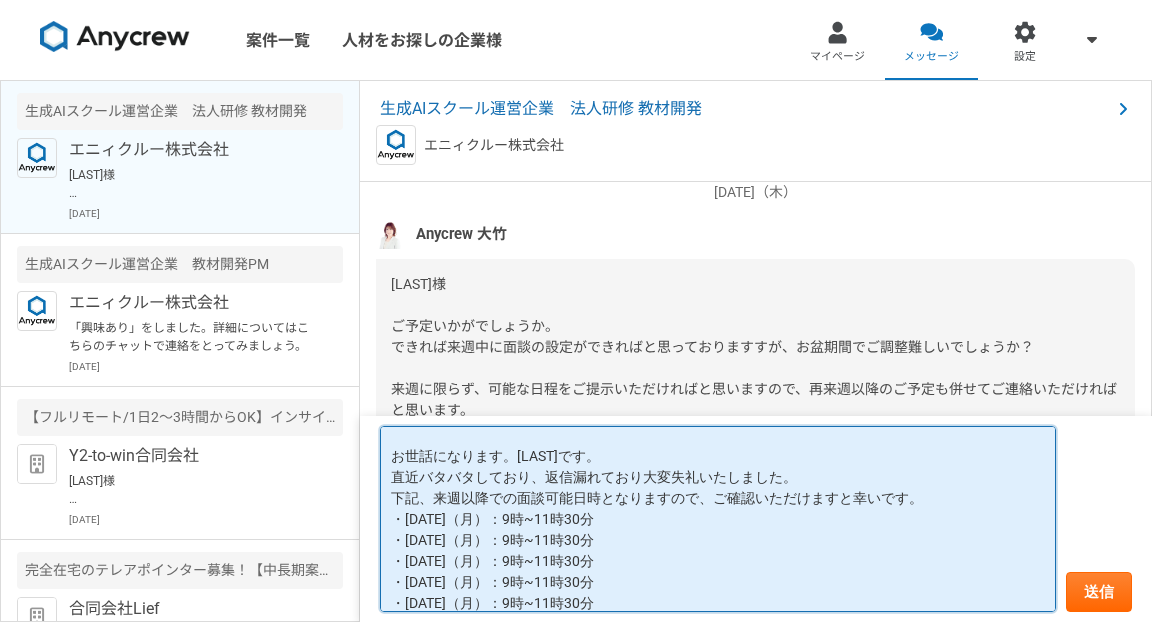 click on "[LAST]様
お世話になります。[LAST]です。
直近バタバタしており、返信漏れており大変失礼いたしました。
下記、来週以降での面談可能日時となりますので、ご確認いただけますと幸いです。
・[DATE]（月）：9時~11時30分
・[DATE]（月）：9時~11時30分
・[DATE]（月）：9時~11時30分
・[DATE]（月）：9時~11時30分
・[DATE]（月）：9時~11時30分" at bounding box center (718, 519) 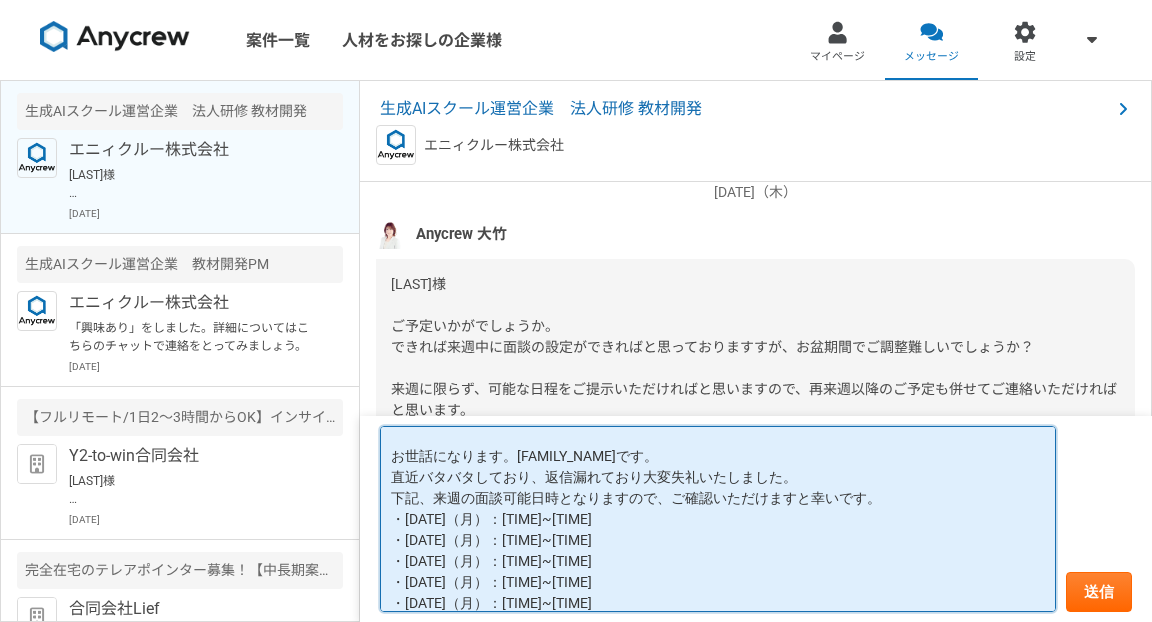 click on "[FAMILY_NAME]様
お世話になります。[FAMILY_NAME]です。
直近バタバタしており、返信漏れており大変失礼いたしました。
下記、来週の面談可能日時となりますので、ご確認いただけますと幸いです。
・[DATE]（月）：[TIME]~[TIME]
・[DATE]（月）：[TIME]~[TIME]
・[DATE]（月）：[TIME]~[TIME]
・[DATE]（月）：[TIME]~[TIME]
・[DATE]（月）：[TIME]~[TIME]" at bounding box center (718, 519) 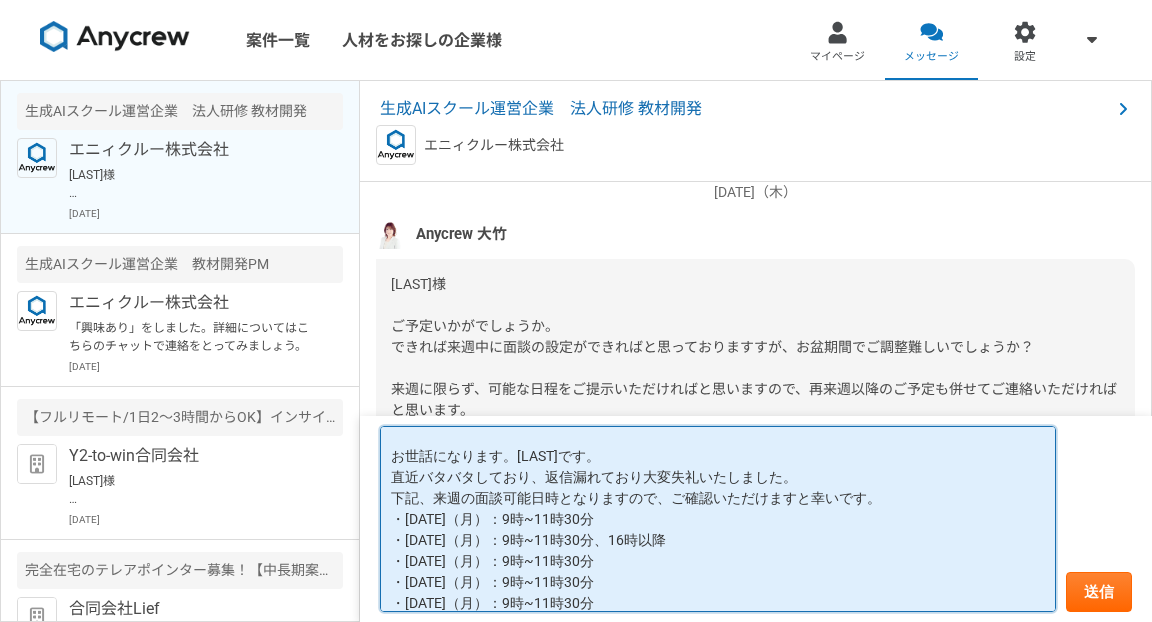 click on "[LAST]様
お世話になります。[LAST]です。
直近バタバタしており、返信漏れており大変失礼いたしました。
下記、来週の面談可能日時となりますので、ご確認いただけますと幸いです。
・[DATE]（月）：9時~11時30分
・[DATE]（月）：9時~11時30分、16時以降
・[DATE]（月）：9時~11時30分
・[DATE]（月）：9時~11時30分
・[DATE]（月）：9時~11時30分" at bounding box center [718, 519] 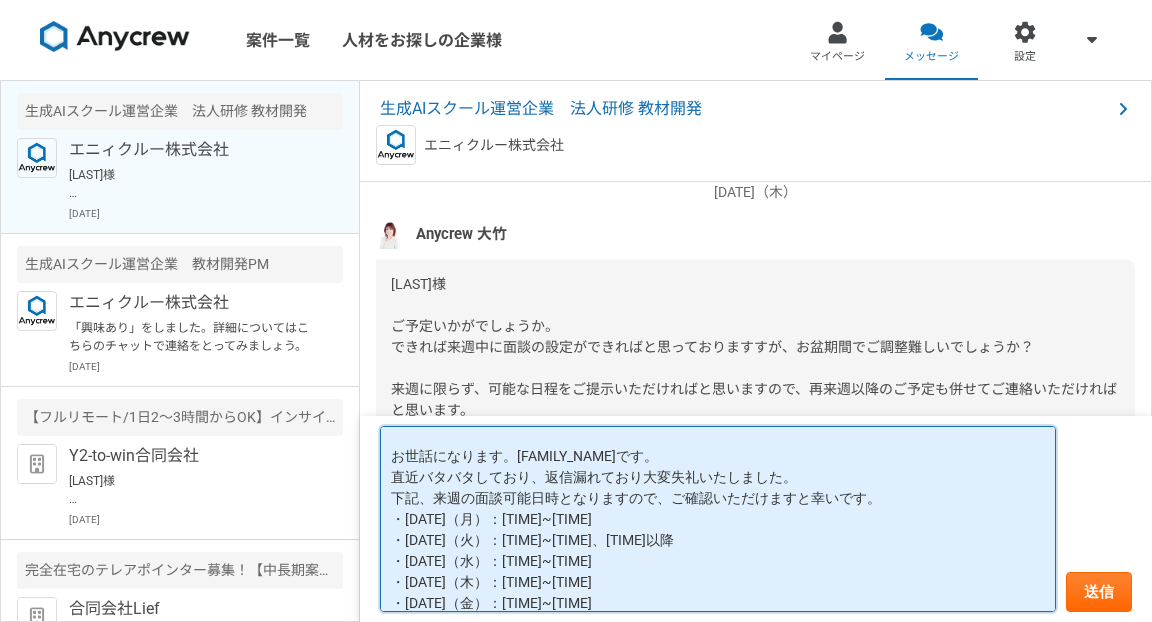 drag, startPoint x: 594, startPoint y: 543, endPoint x: 658, endPoint y: 542, distance: 64.00781 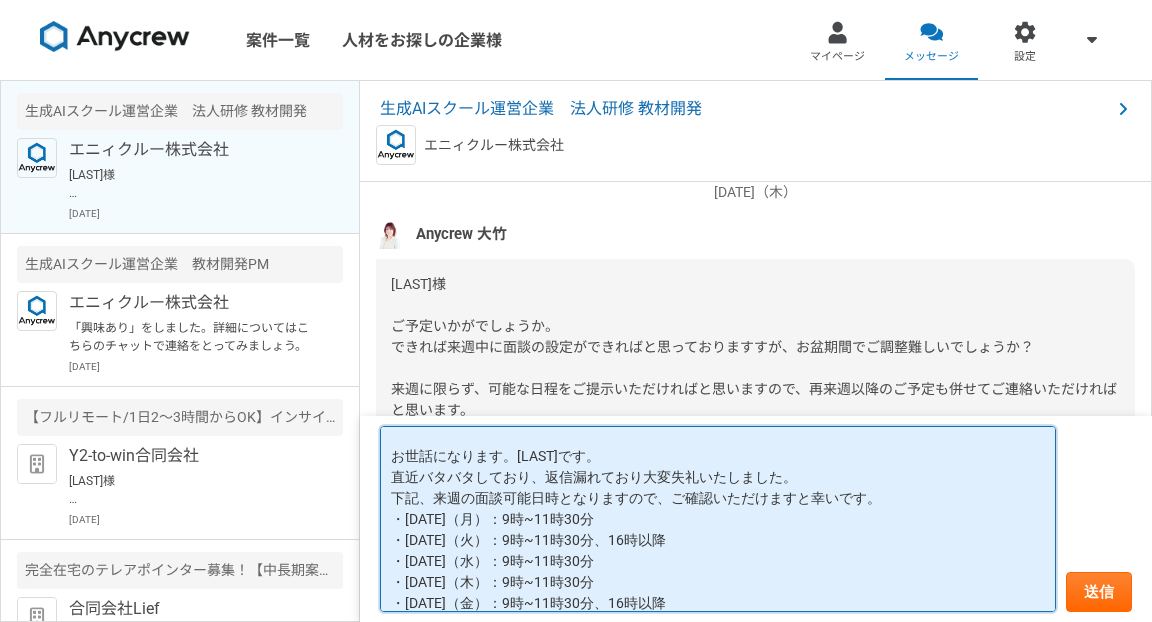 drag, startPoint x: 593, startPoint y: 543, endPoint x: 662, endPoint y: 542, distance: 69.00725 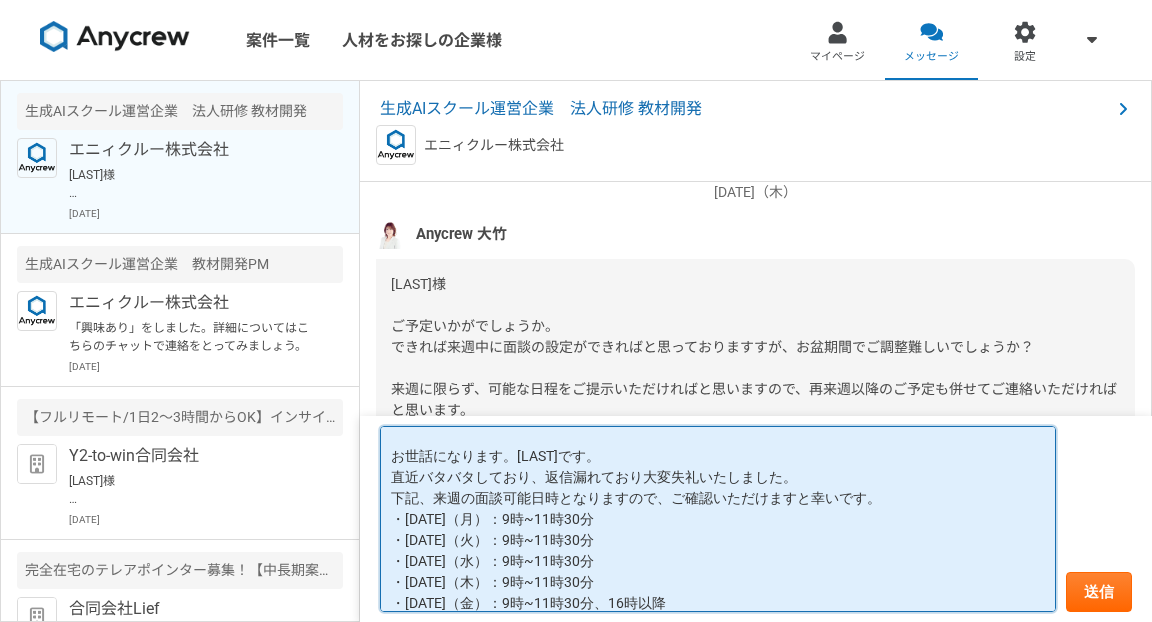 paste on "、16時以降" 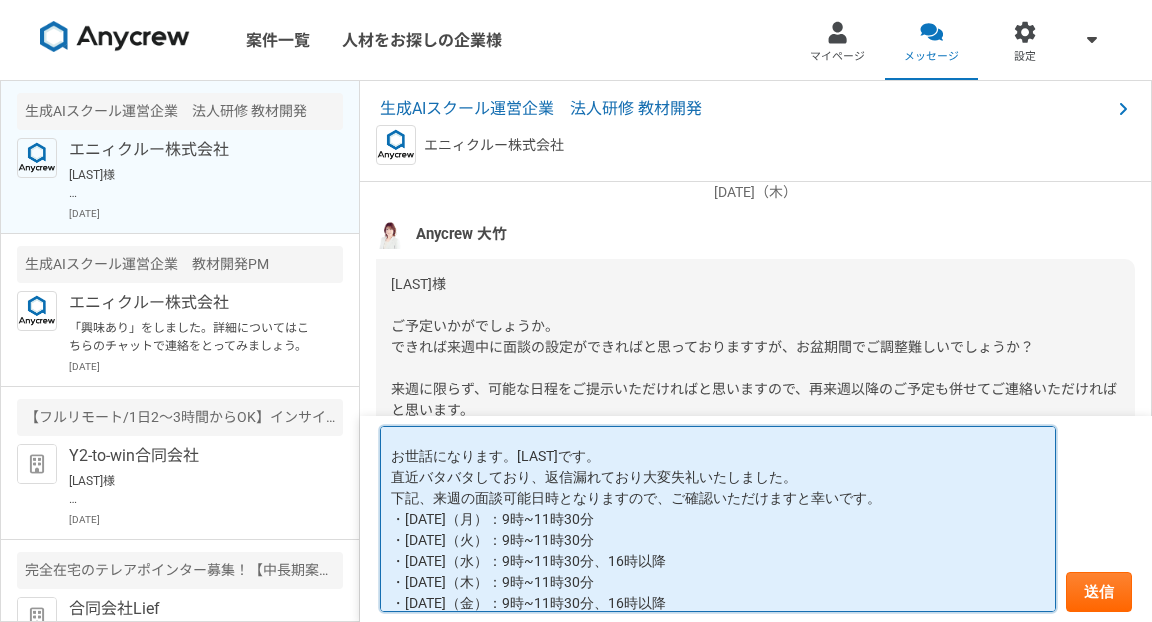 scroll, scrollTop: 43, scrollLeft: 0, axis: vertical 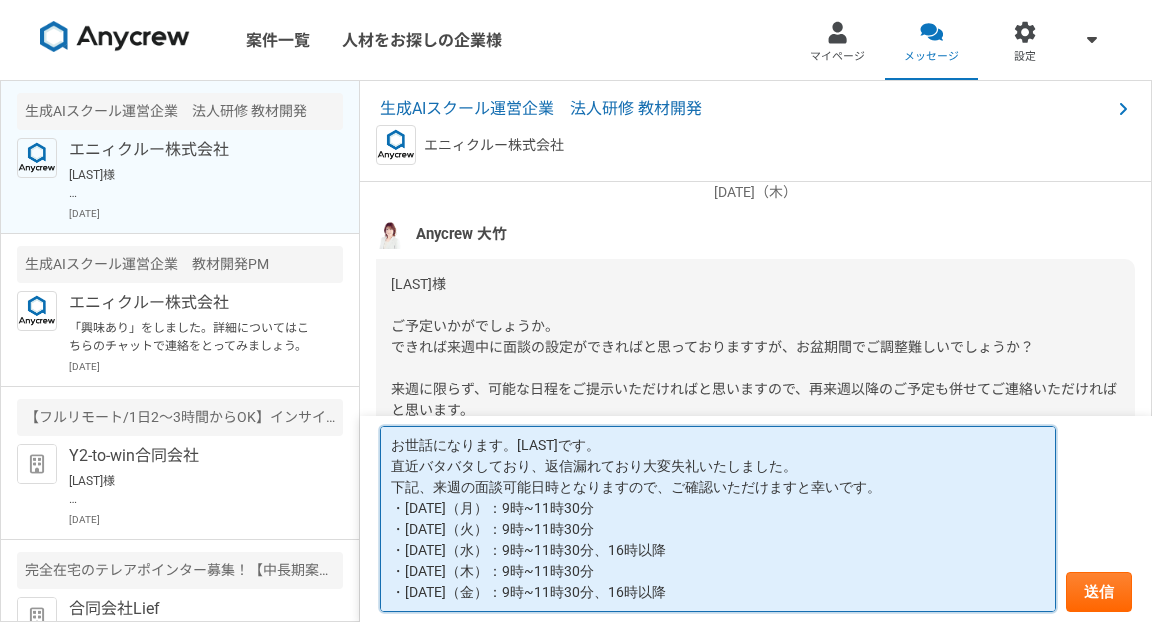 click on "[LAST]様
お世話になります。[LAST]です。
直近バタバタしており、返信漏れており大変失礼いたしました。
下記、来週の面談可能日時となりますので、ご確認いただけますと幸いです。
・[DATE]（月）：9時~11時30分
・[DATE]（火）：9時~11時30分
・[DATE]（水）：9時~11時30分、16時以降
・[DATE]（木）：9時~11時30分
・[DATE]（金）：9時~11時30分、16時以降" at bounding box center (718, 519) 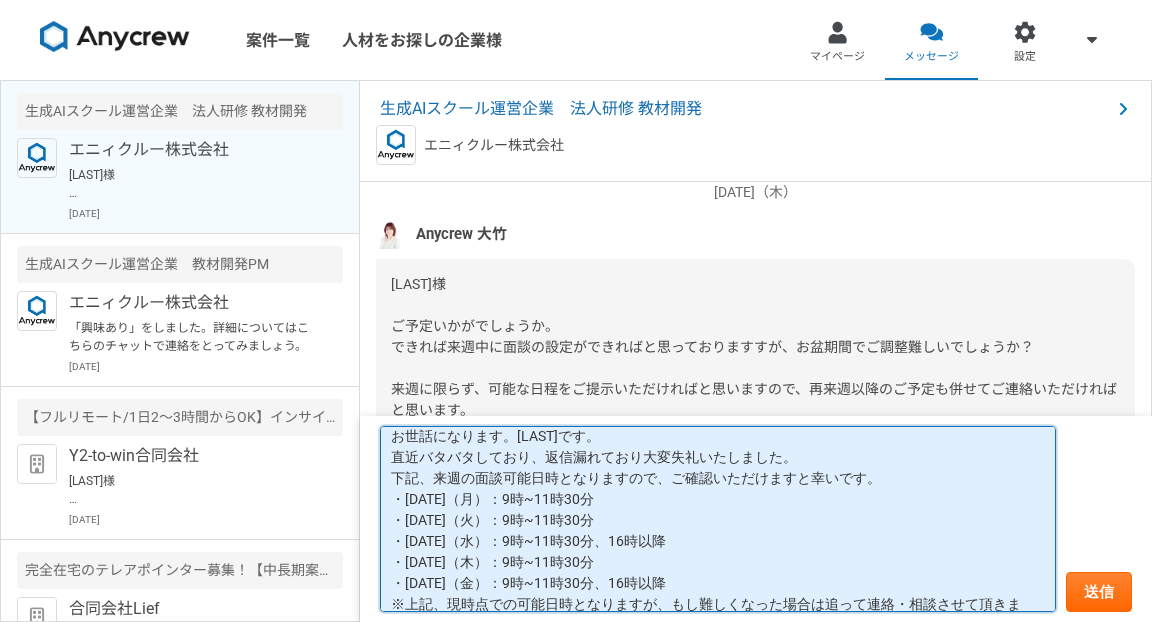 scroll, scrollTop: 64, scrollLeft: 0, axis: vertical 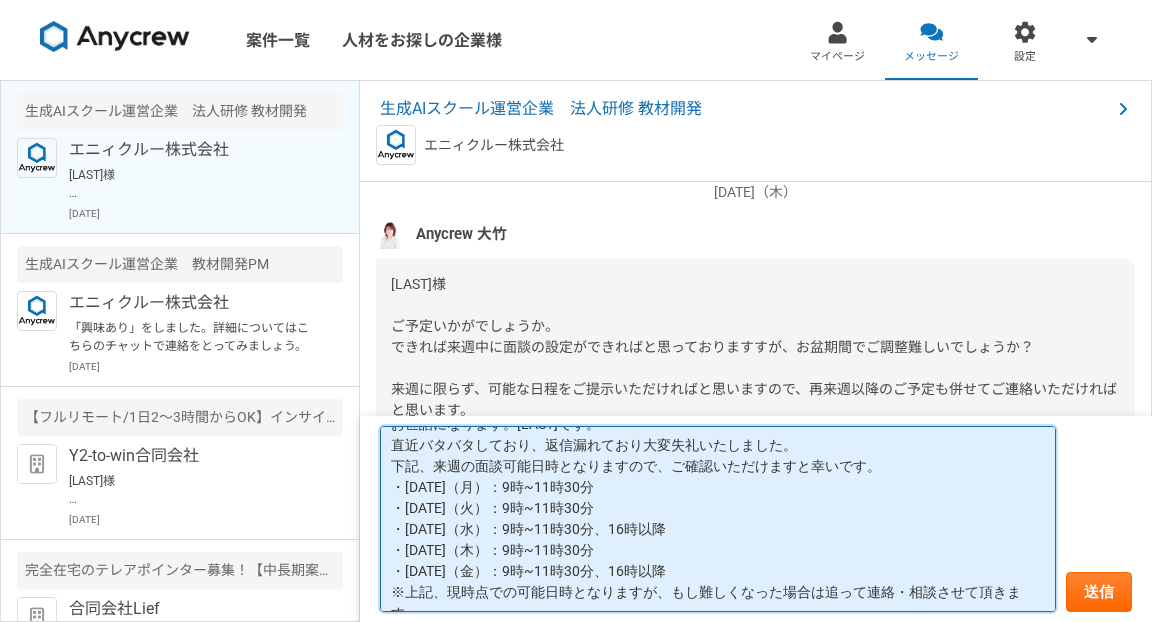 click on "[LAST]様
お世話になります。[LAST]です。
直近バタバタしており、返信漏れており大変失礼いたしました。
下記、来週の面談可能日時となりますので、ご確認いただけますと幸いです。
・[DATE]（月）：9時~11時30分
・[DATE]（火）：9時~11時30分
・[DATE]（水）：9時~11時30分、16時以降
・[DATE]（木）：9時~11時30分
・[DATE]（金）：9時~11時30分、16時以降
※上記、現時点での可能日時となりますが、もし難しくなった場合は追って連絡・相談させて頂きます。" at bounding box center (718, 519) 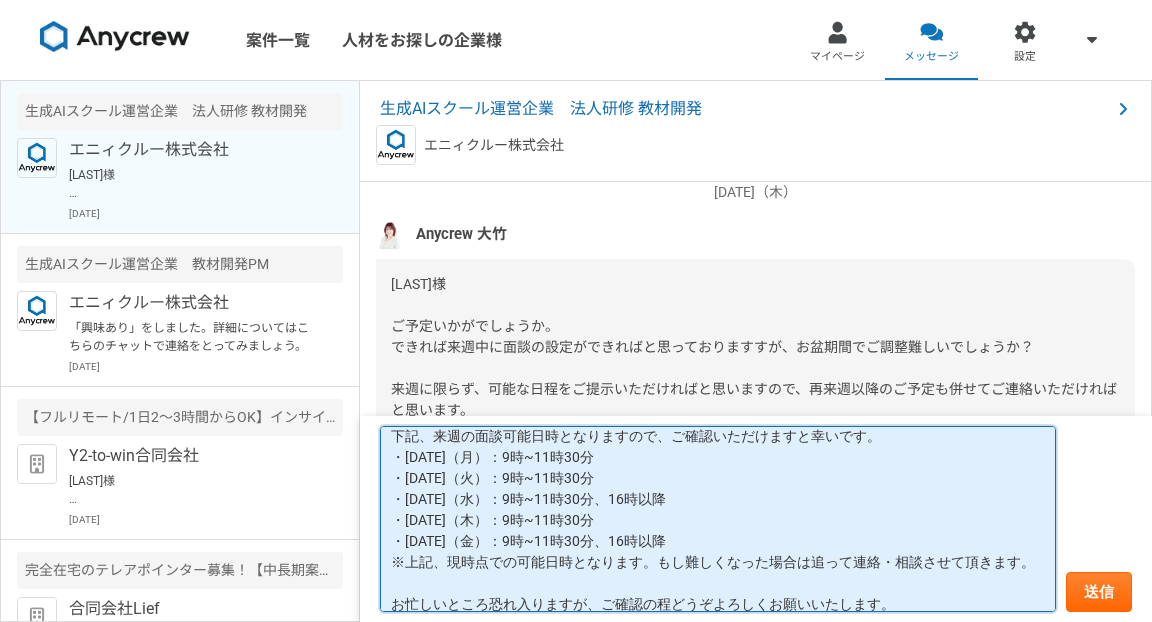 scroll, scrollTop: 136, scrollLeft: 0, axis: vertical 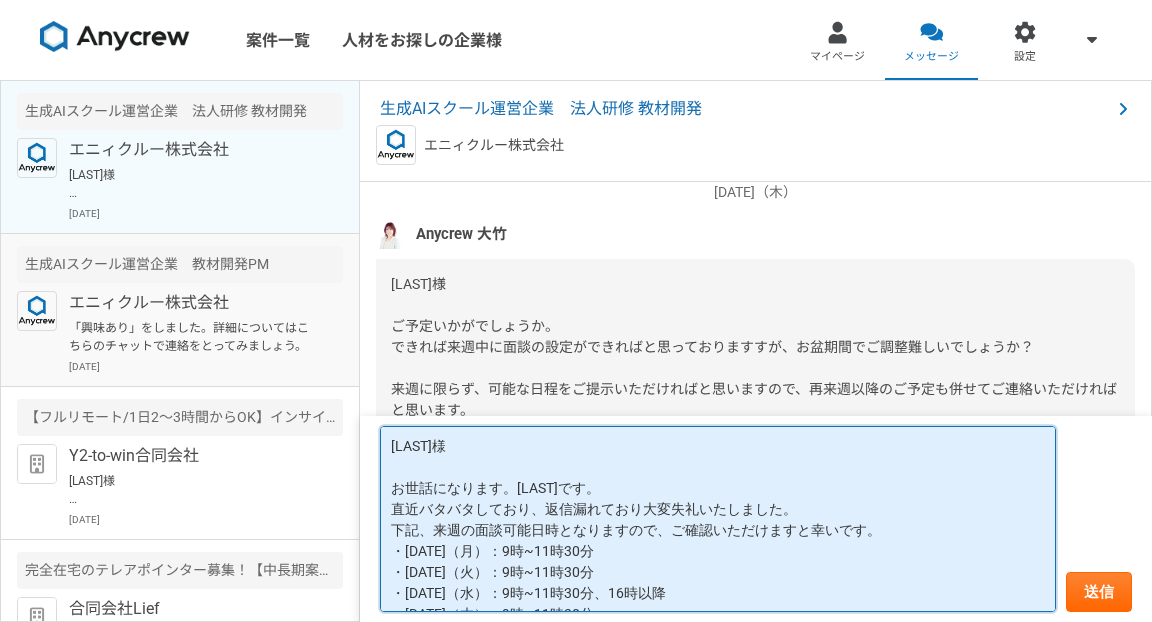 drag, startPoint x: 499, startPoint y: 606, endPoint x: 302, endPoint y: 313, distance: 353.0694 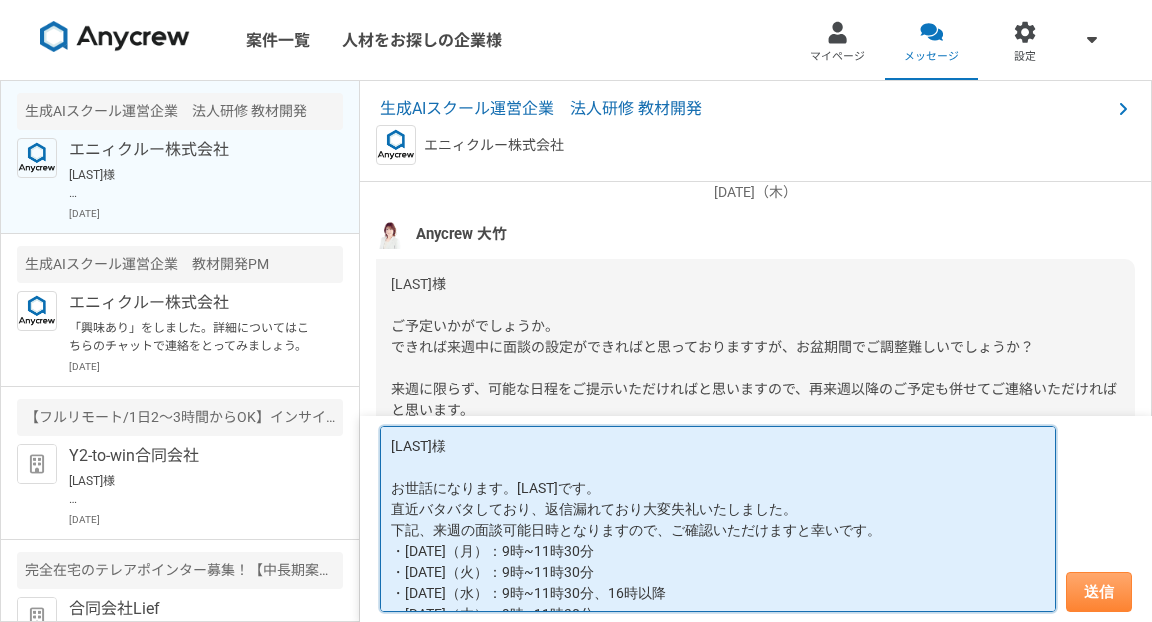 type on "[LAST]様
お世話になります。[LAST]です。
直近バタバタしており、返信漏れており大変失礼いたしました。
下記、来週の面談可能日時となりますので、ご確認いただけますと幸いです。
・[DATE]（月）：9時~11時30分
・[DATE]（火）：9時~11時30分
・[DATE]（水）：9時~11時30分、16時以降
・[DATE]（木）：9時~11時30分
・[DATE]（金）：9時~11時30分、16時以降
※上記、現時点での可能日時となります。もし難しくなった場合は追って連絡・相談させて頂きます。
お忙しいところ恐れ入りますが、ご確認の程どうぞよろしくお願いいたします。
[LAST]" 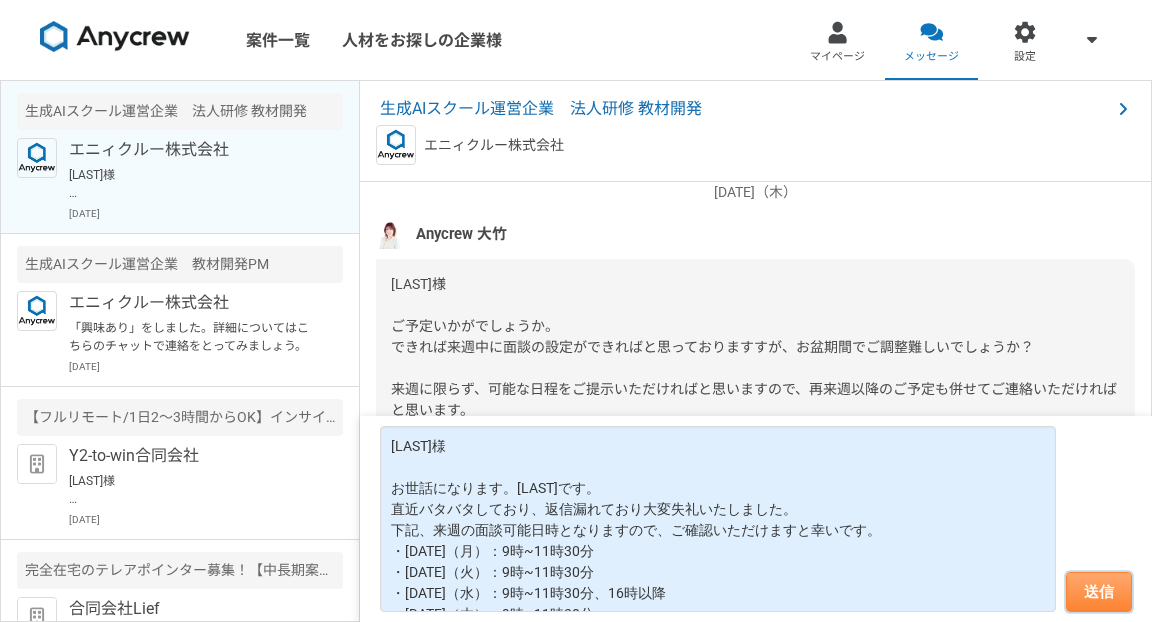 click on "送信" at bounding box center (1099, 592) 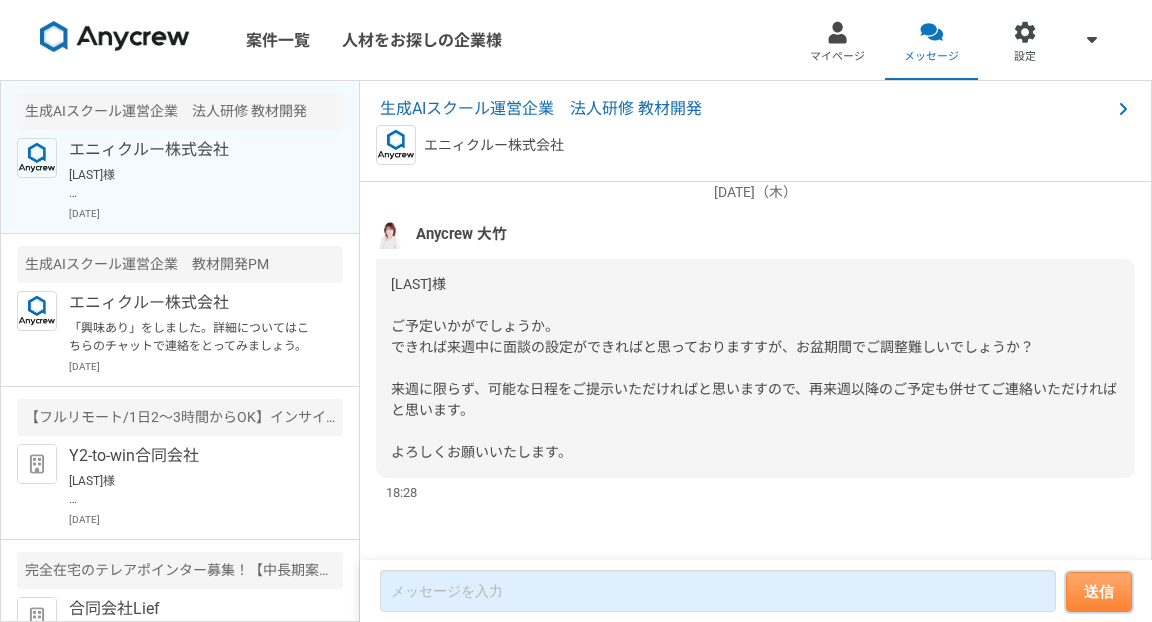 scroll, scrollTop: 2863, scrollLeft: 0, axis: vertical 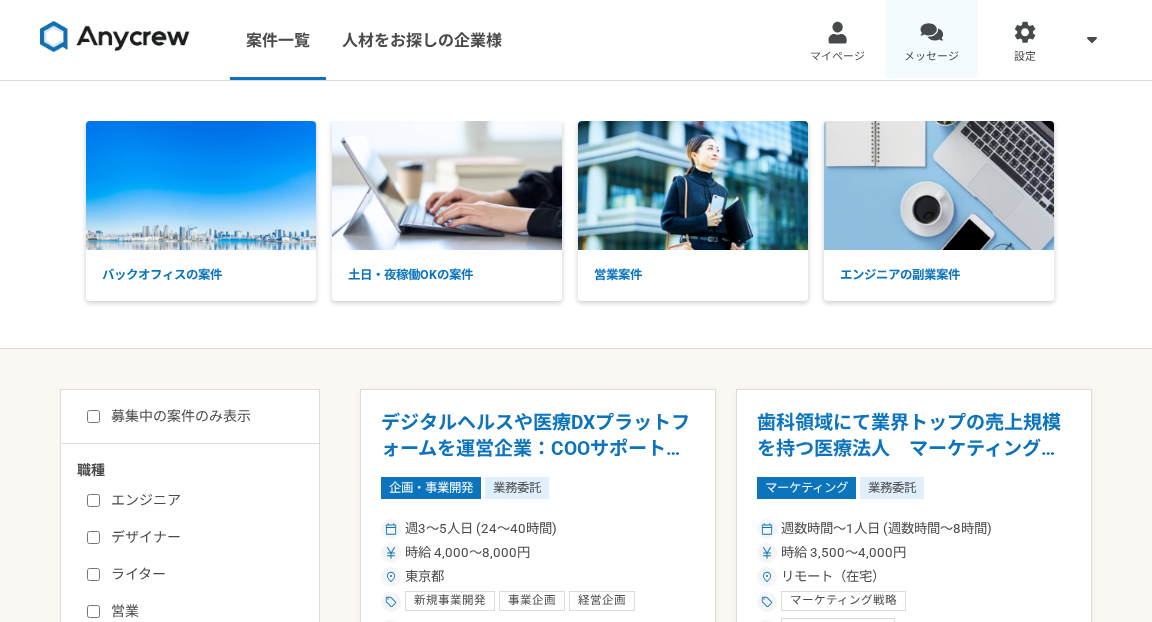 click at bounding box center [931, 32] 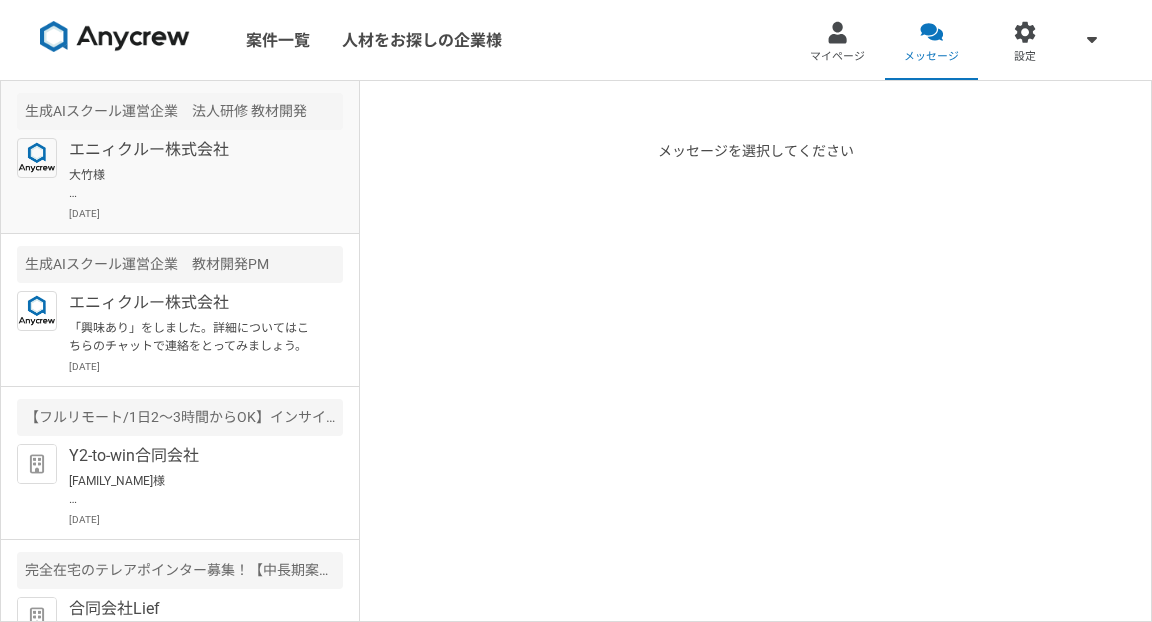 click on "大竹様
お世話になります。梶山です。
直近バタバタしており、返信漏れており大変失礼いたしました。
下記、来週の面談可能日時となりますので、ご確認いただけますと幸いです。
・8月11日（月）：9時~11時30分
・8月11日（火）：9時~11時30分
・8月11日（水）：9時~11時30分、16時以降
・8月11日（木）：9時~11時30分
・8月11日（金）：9時~11時30分、16時以降
※上記、現時点での可能日時となります。もし難しくなった場合は追って連絡・相談させて頂きます。
お忙しいところ恐れ入りますが、ご確認の程どうぞよろしくお願いいたします。
梶山" at bounding box center [192, 184] 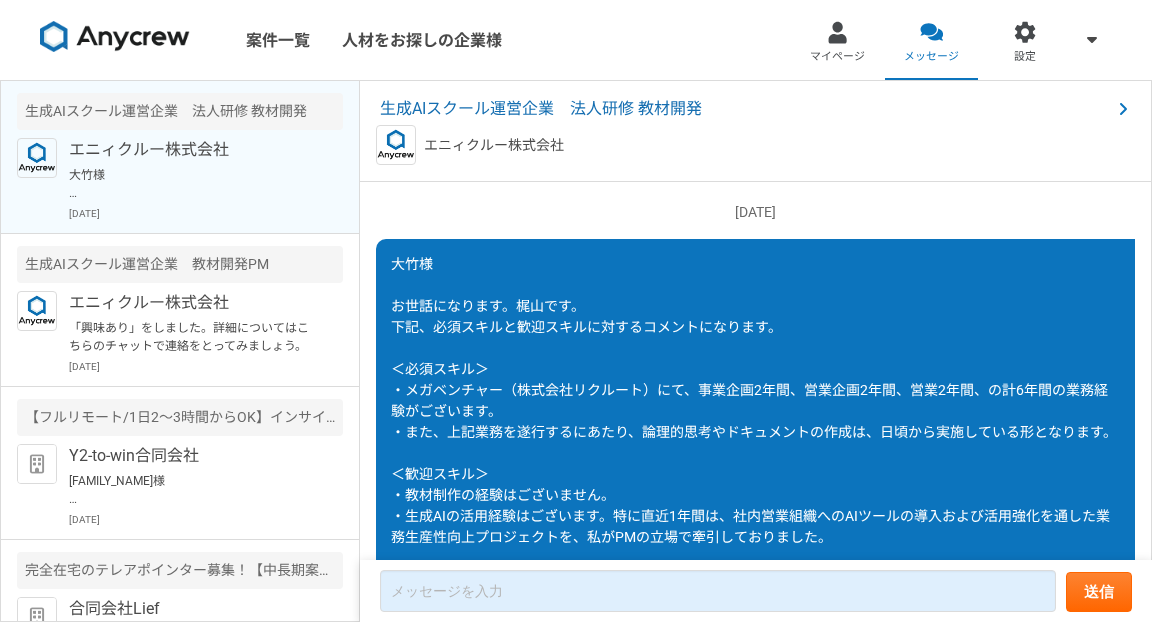 scroll, scrollTop: 2863, scrollLeft: 0, axis: vertical 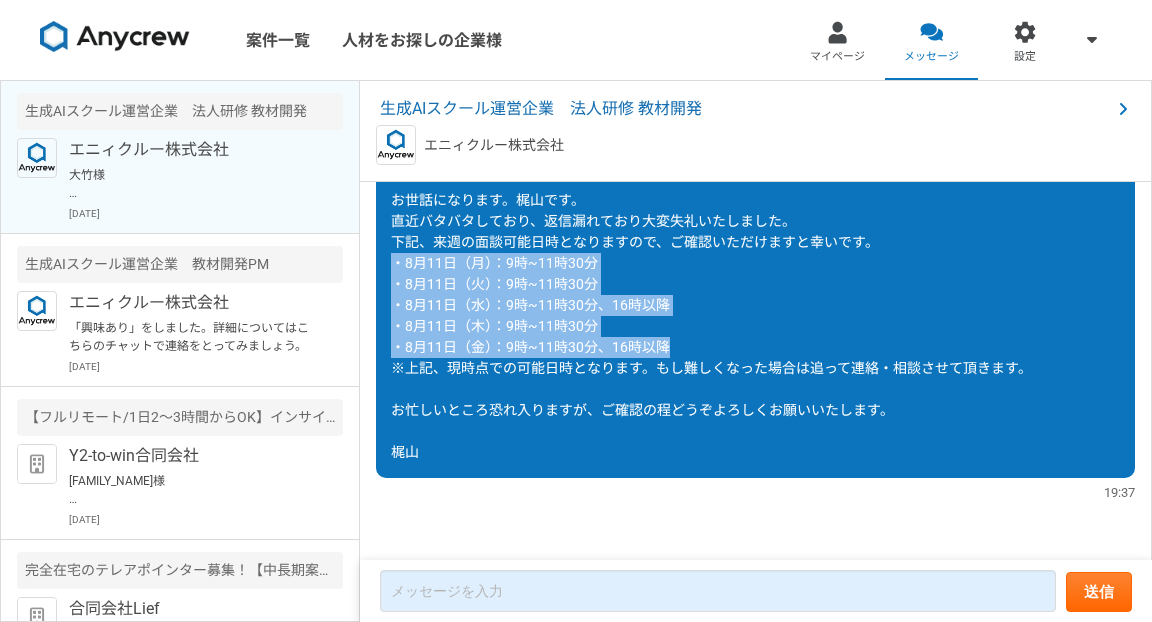 drag, startPoint x: 396, startPoint y: 265, endPoint x: 714, endPoint y: 348, distance: 328.65332 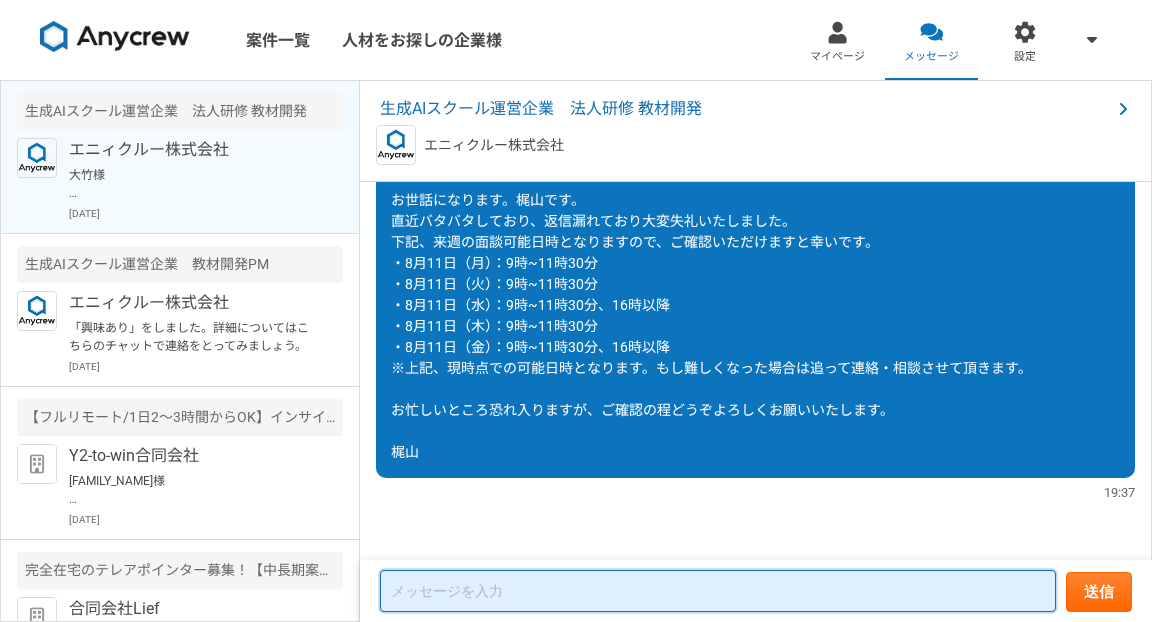 click at bounding box center (718, 591) 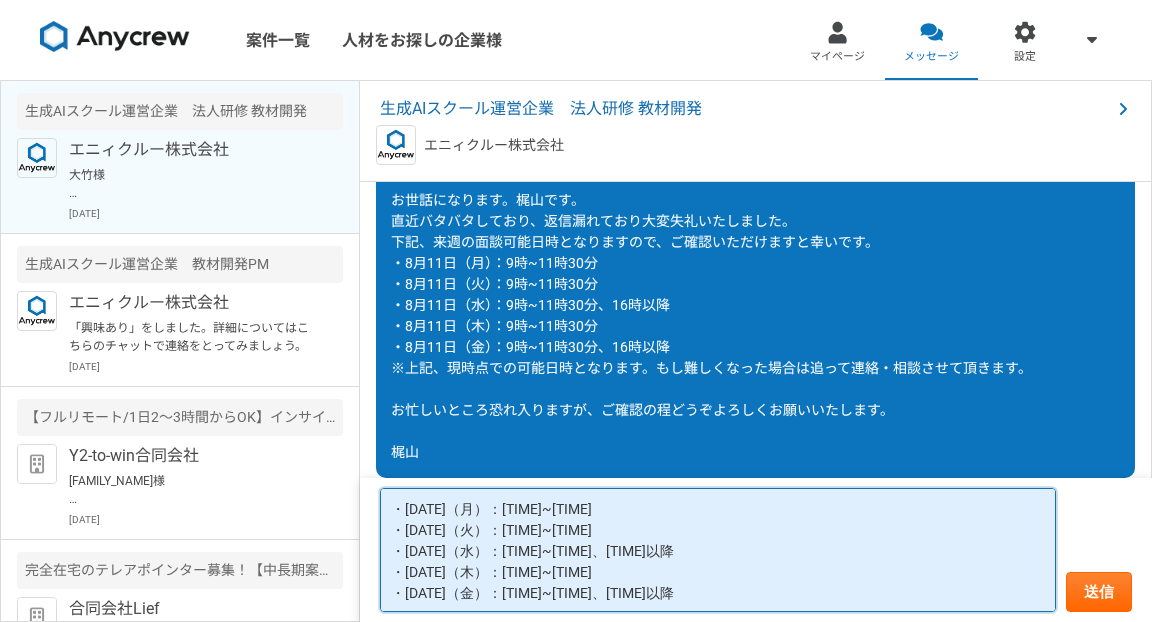 click on "・[DATE]（月）：[TIME]~[TIME]
・[DATE]（火）：[TIME]~[TIME]
・[DATE]（水）：[TIME]~[TIME]、[TIME]以降
・[DATE]（木）：[TIME]~[TIME]
・[DATE]（金）：[TIME]~[TIME]、[TIME]以降" at bounding box center (718, 550) 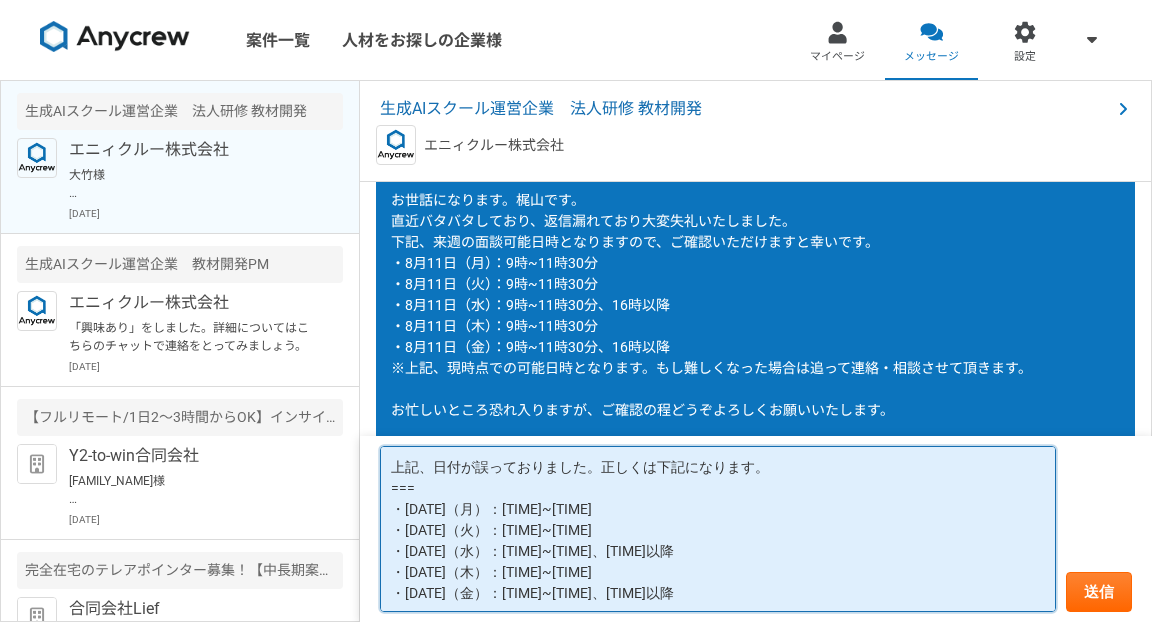 click on "上記、日付が誤っておりました。正しくは下記になります。
===
・[DATE]（月）：[TIME]~[TIME]
・[DATE]（火）：[TIME]~[TIME]
・[DATE]（水）：[TIME]~[TIME]、[TIME]以降
・[DATE]（木）：[TIME]~[TIME]
・[DATE]（金）：[TIME]~[TIME]、[TIME]以降" at bounding box center (718, 529) 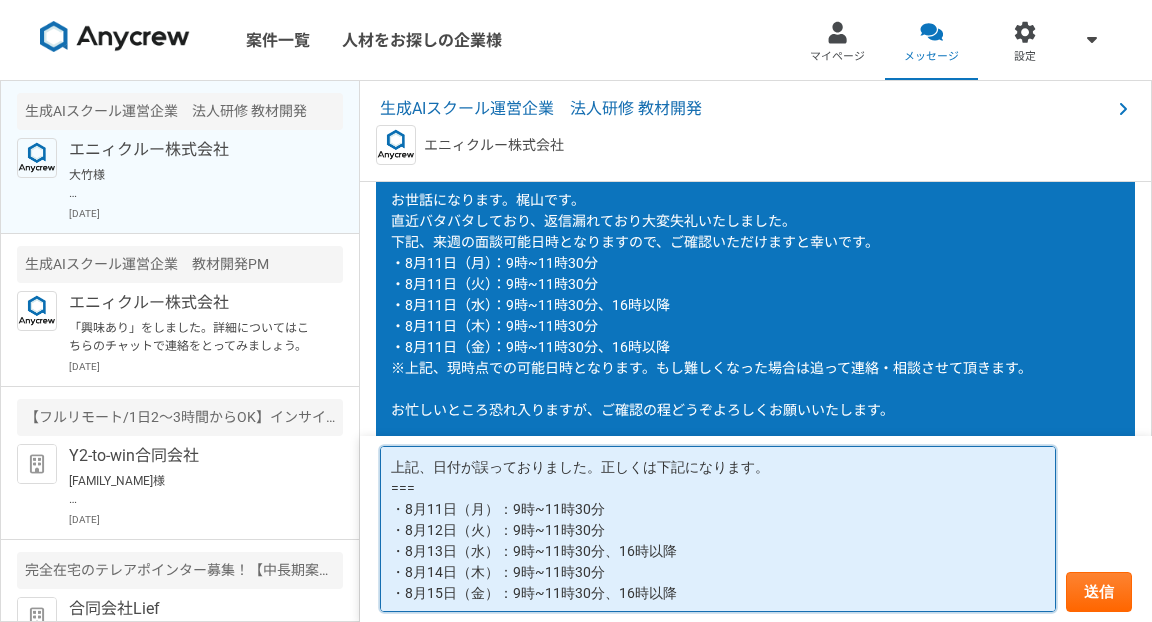 scroll, scrollTop: 1, scrollLeft: 0, axis: vertical 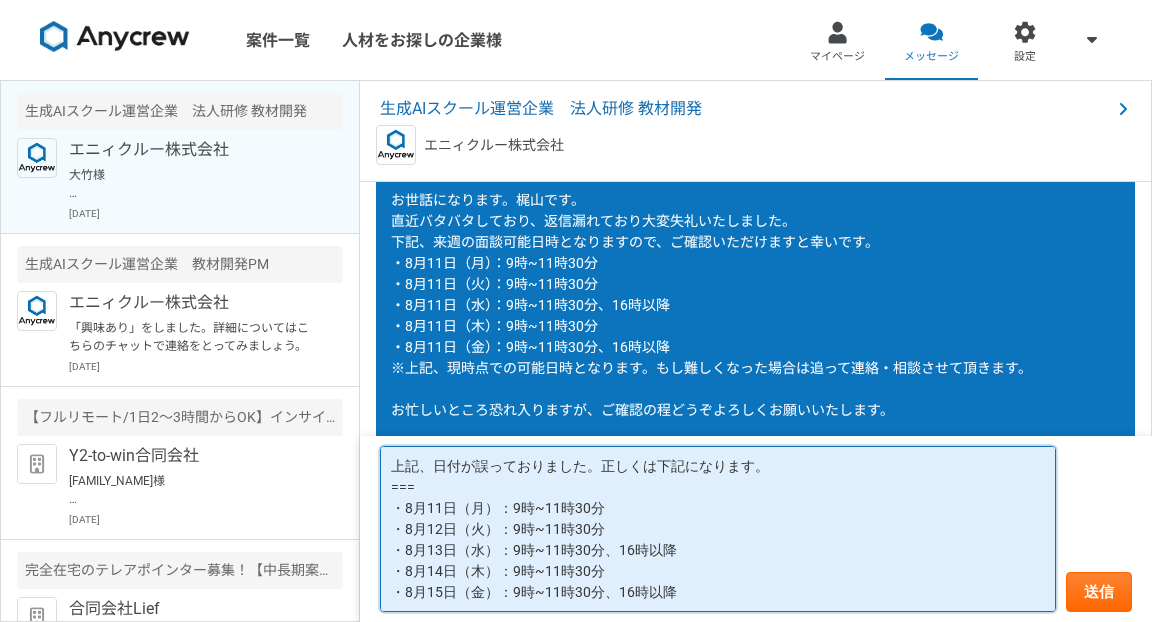click on "上記、日付が誤っておりました。正しくは下記になります。
===
・8月11日（月）：9時~11時30分
・8月12日（火）：9時~11時30分
・8月13日（水）：9時~11時30分、16時以降
・8月14日（木）：9時~11時30分
・8月15日（金）：9時~11時30分、16時以降" at bounding box center (718, 529) 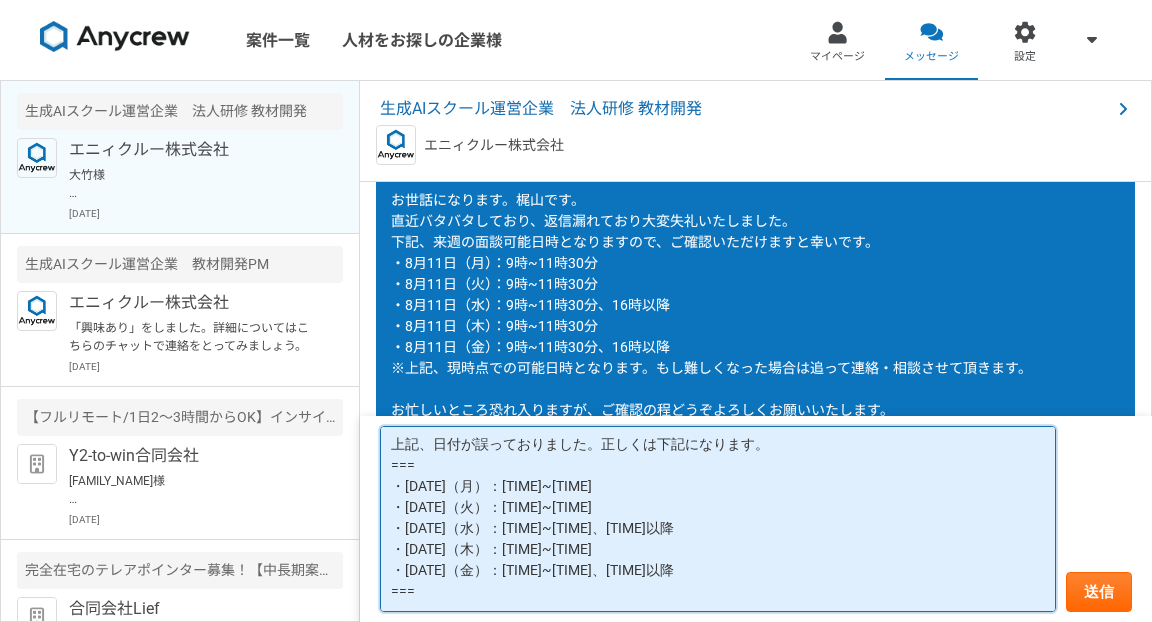 scroll, scrollTop: 32, scrollLeft: 0, axis: vertical 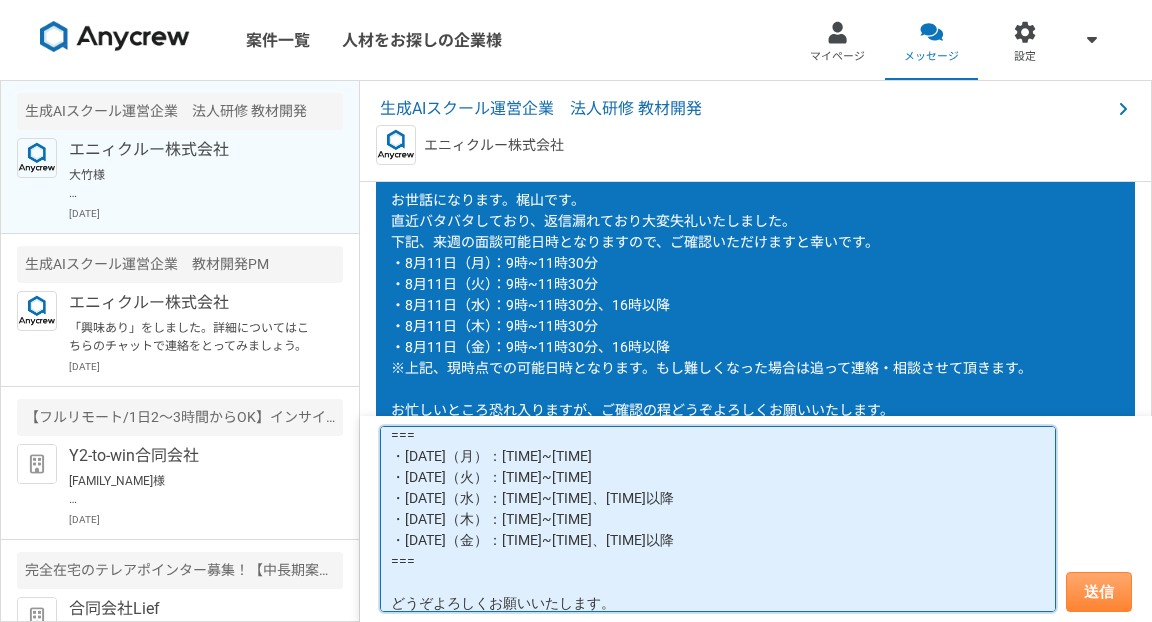 type on "上記、日付が誤っておりました。正しくは下記になります。
===
・[DATE]（月）：[TIME]~[TIME]
・[DATE]（火）：[TIME]~[TIME]
・[DATE]（水）：[TIME]~[TIME]、[TIME]以降
・[DATE]（木）：[TIME]~[TIME]
・[DATE]（金）：[TIME]~[TIME]、[TIME]以降
===
どうぞよろしくお願いいたします。" 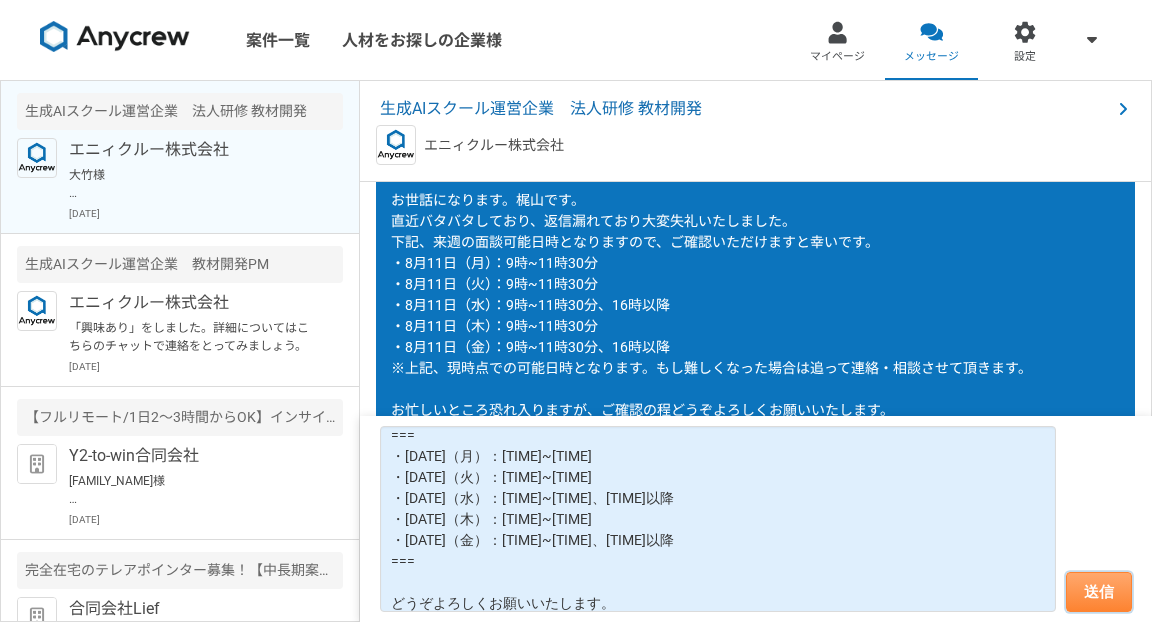 click on "送信" at bounding box center (1099, 592) 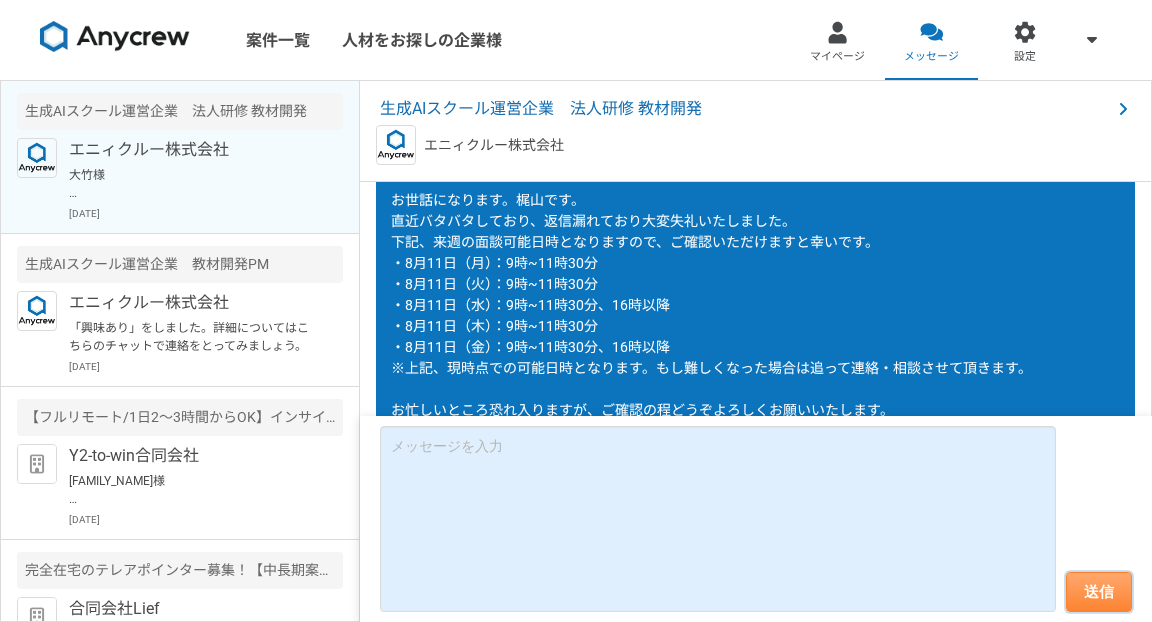 scroll, scrollTop: 0, scrollLeft: 0, axis: both 